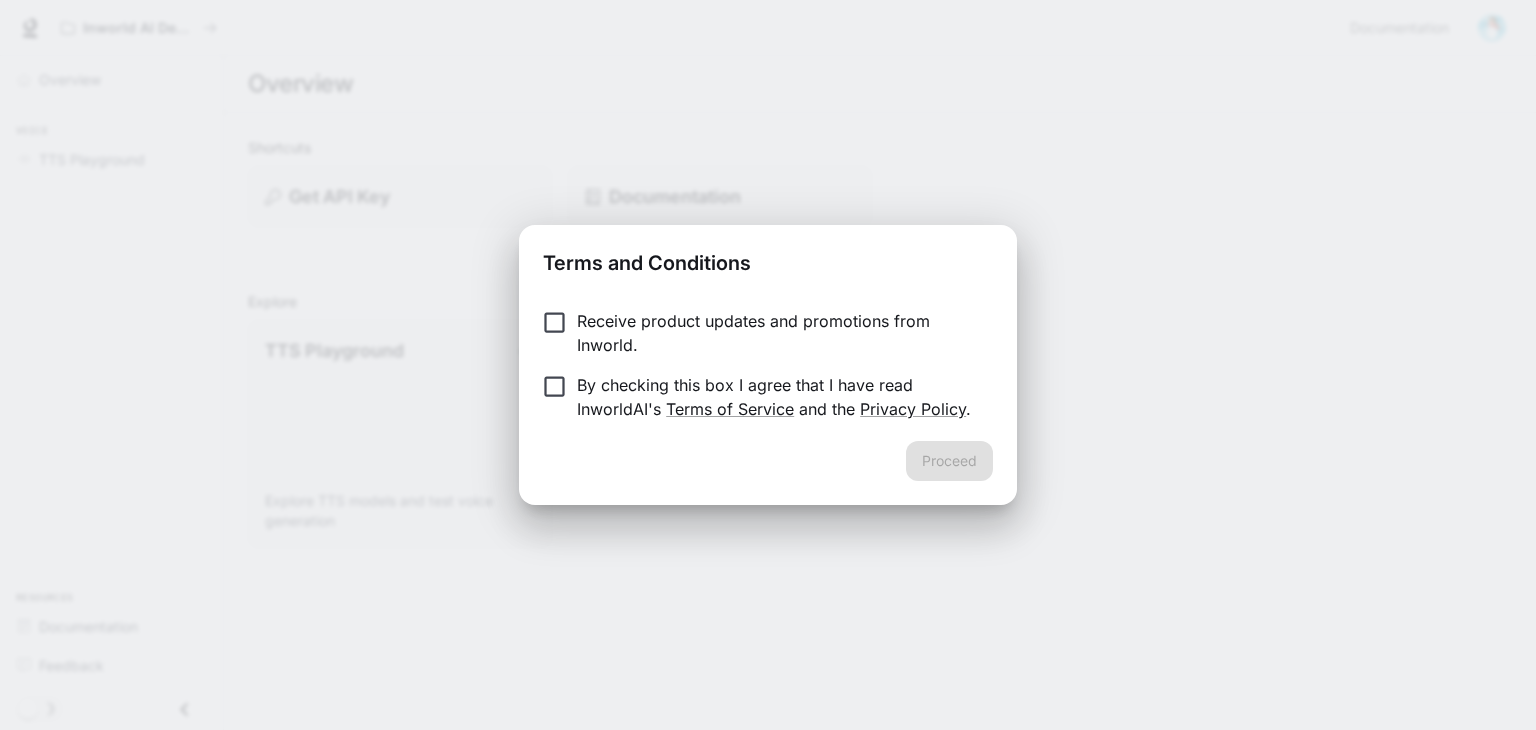 scroll, scrollTop: 0, scrollLeft: 0, axis: both 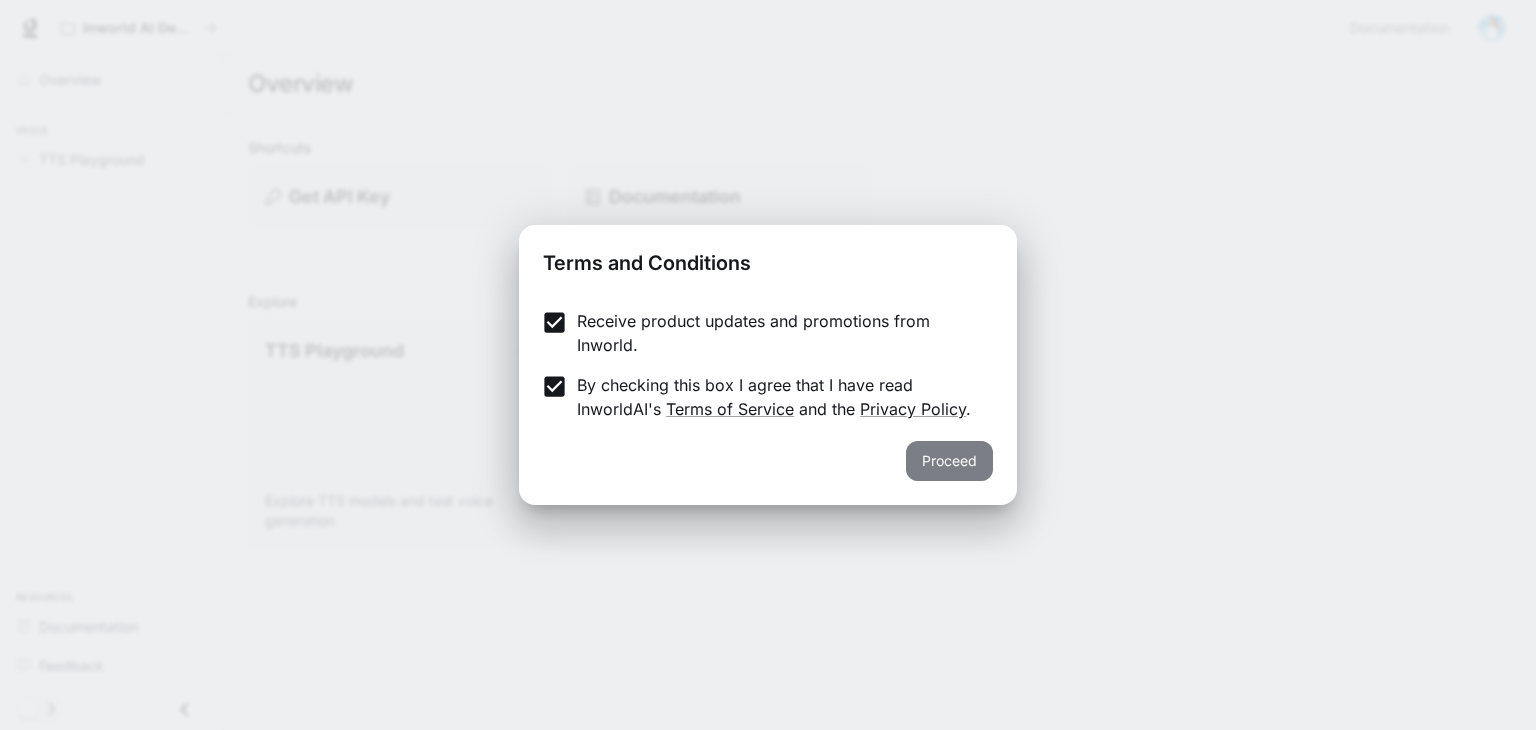 click on "Proceed" at bounding box center [949, 461] 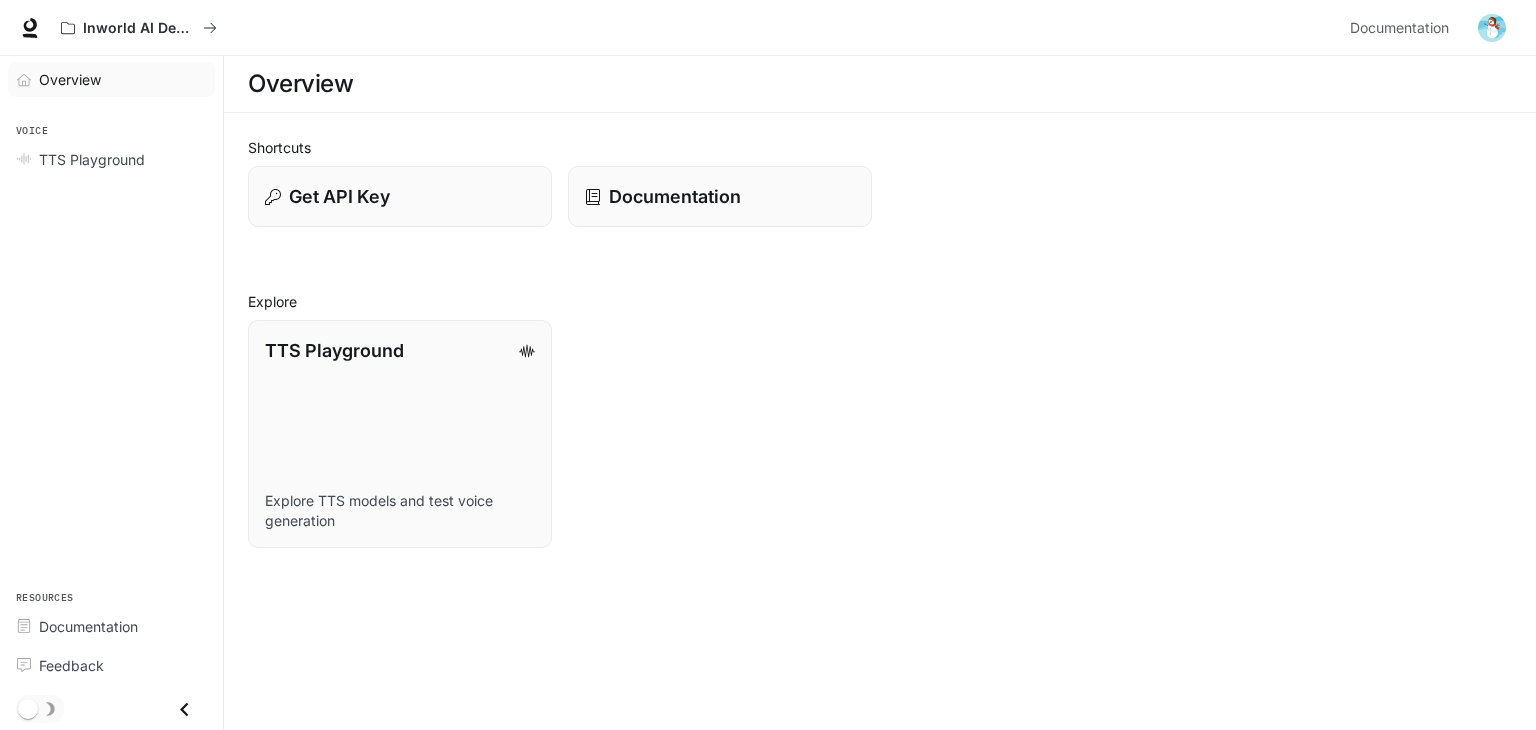 click on "Overview" at bounding box center [70, 79] 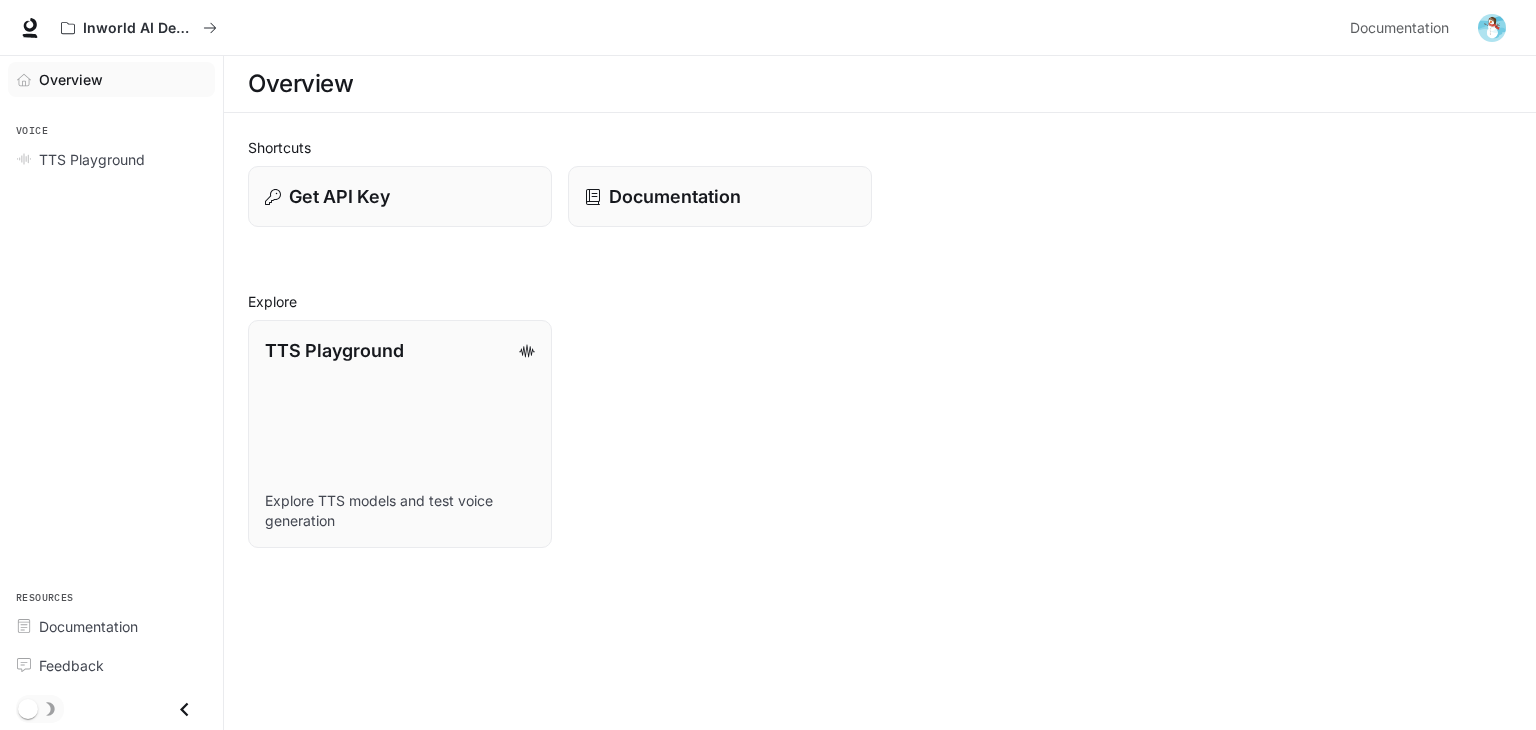 click at bounding box center (1492, 28) 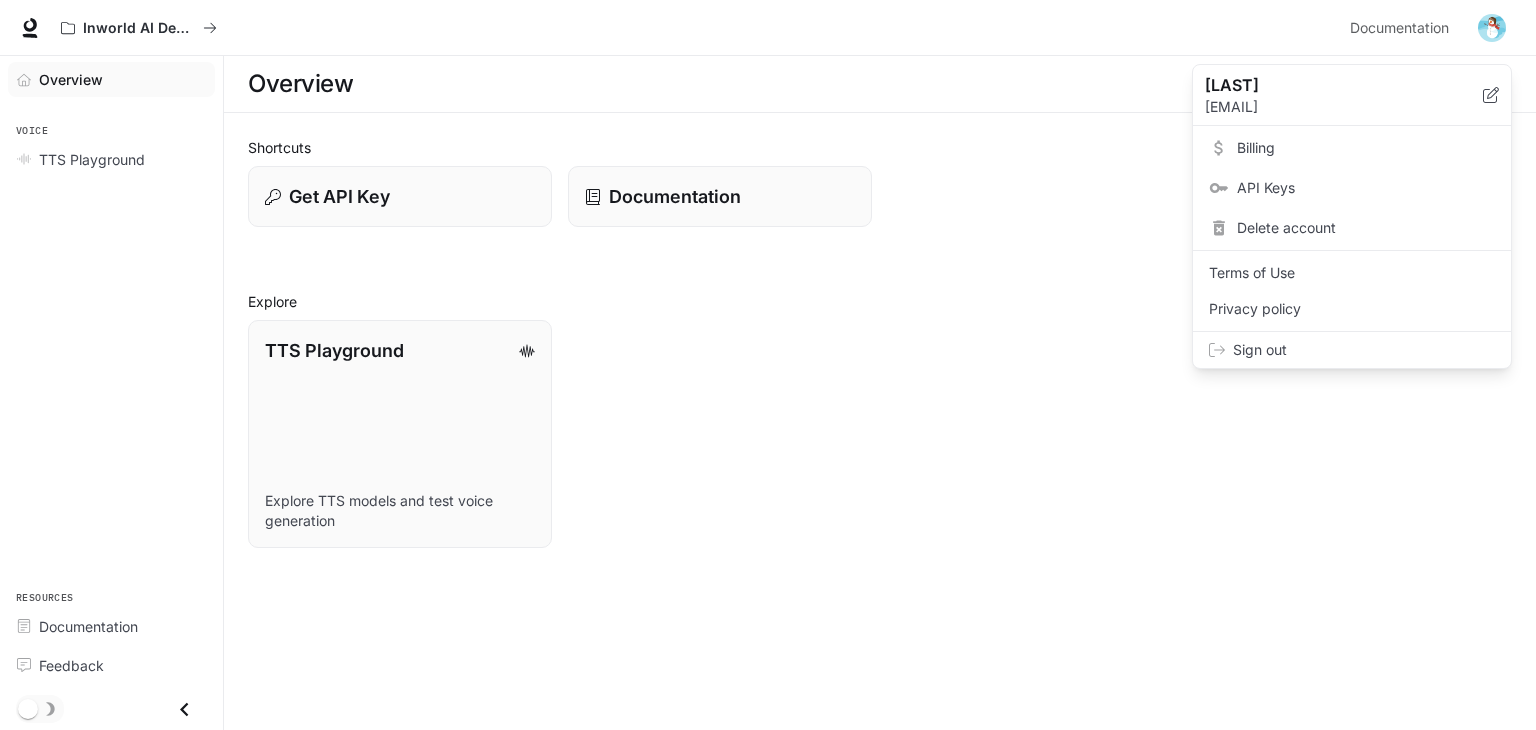 click at bounding box center [768, 365] 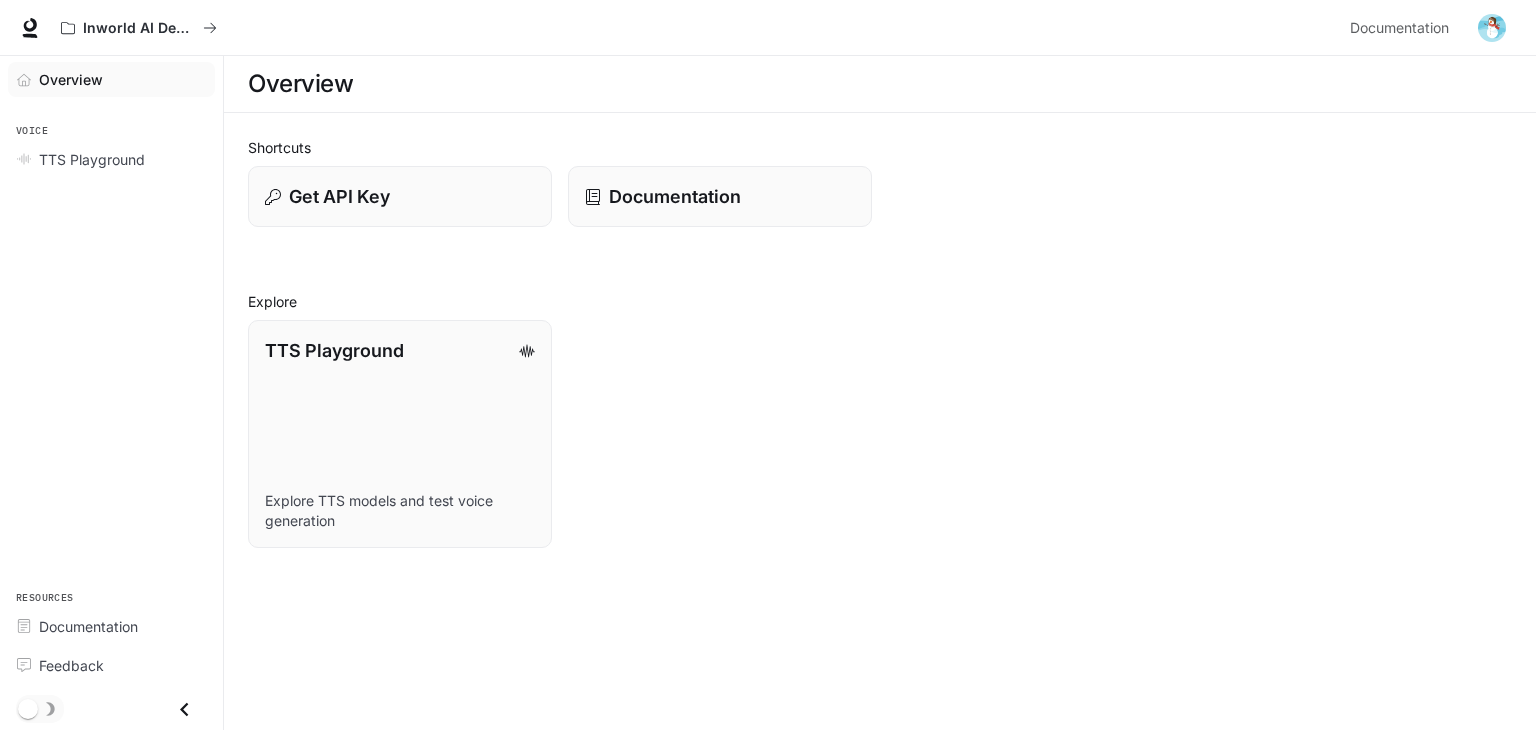 type 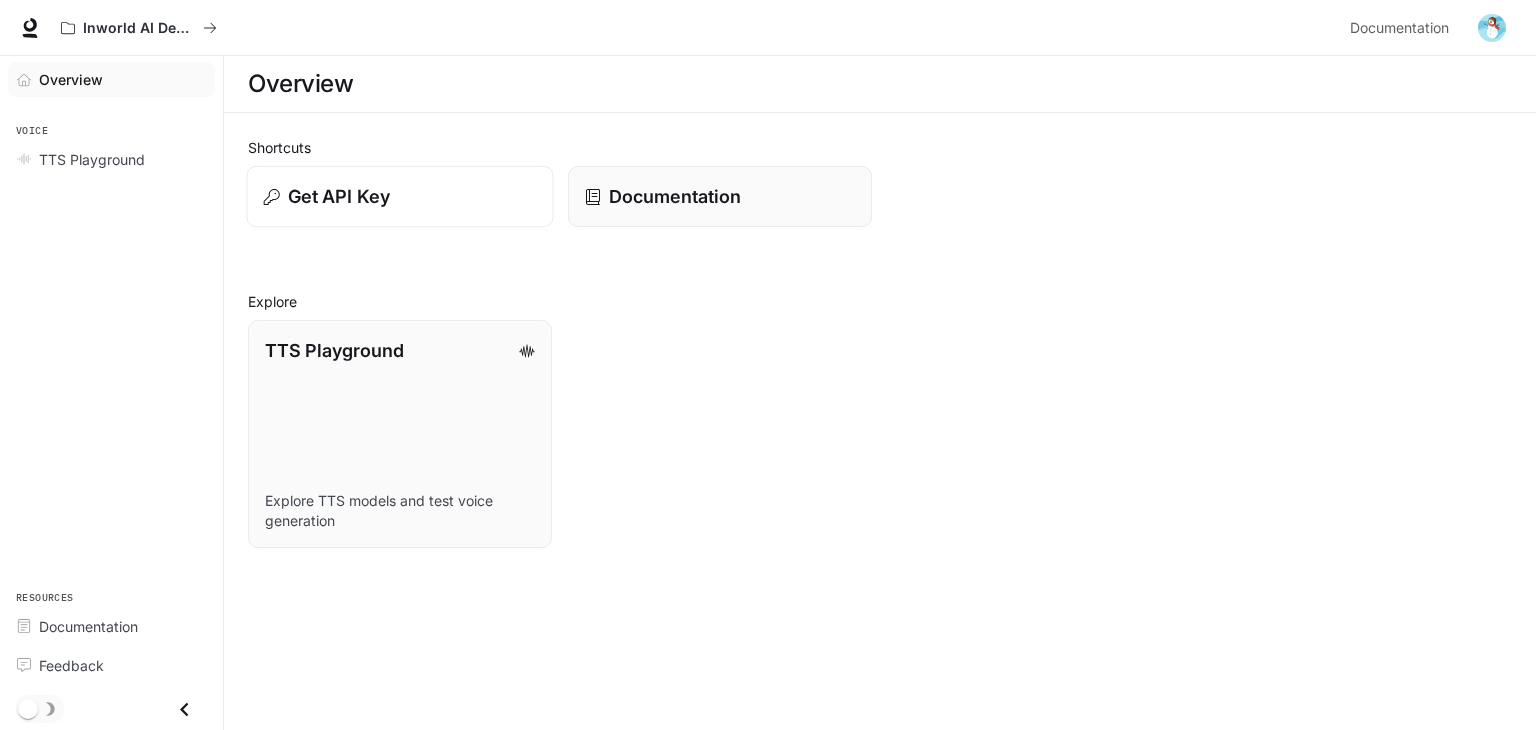 click on "Get API Key" at bounding box center [339, 196] 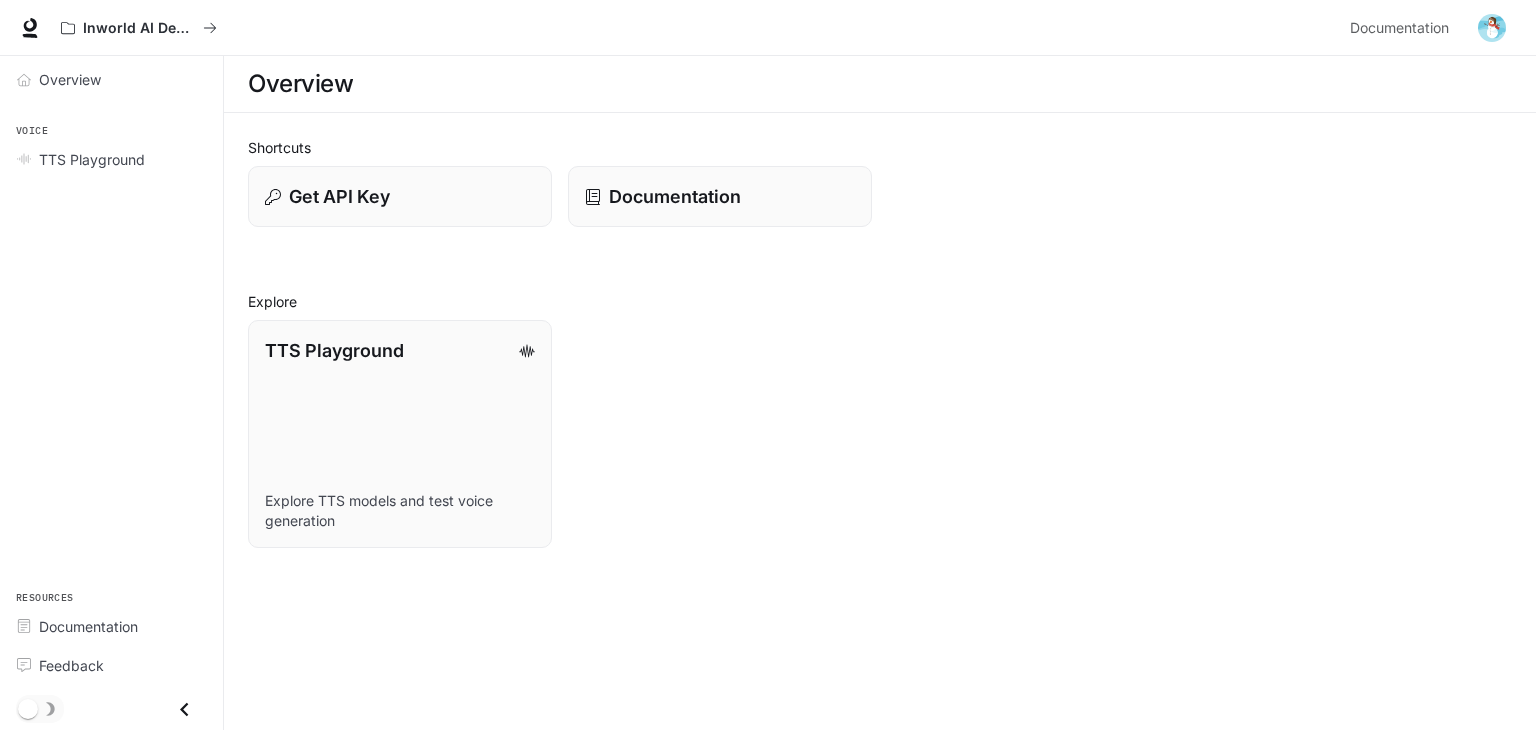 scroll, scrollTop: 0, scrollLeft: 0, axis: both 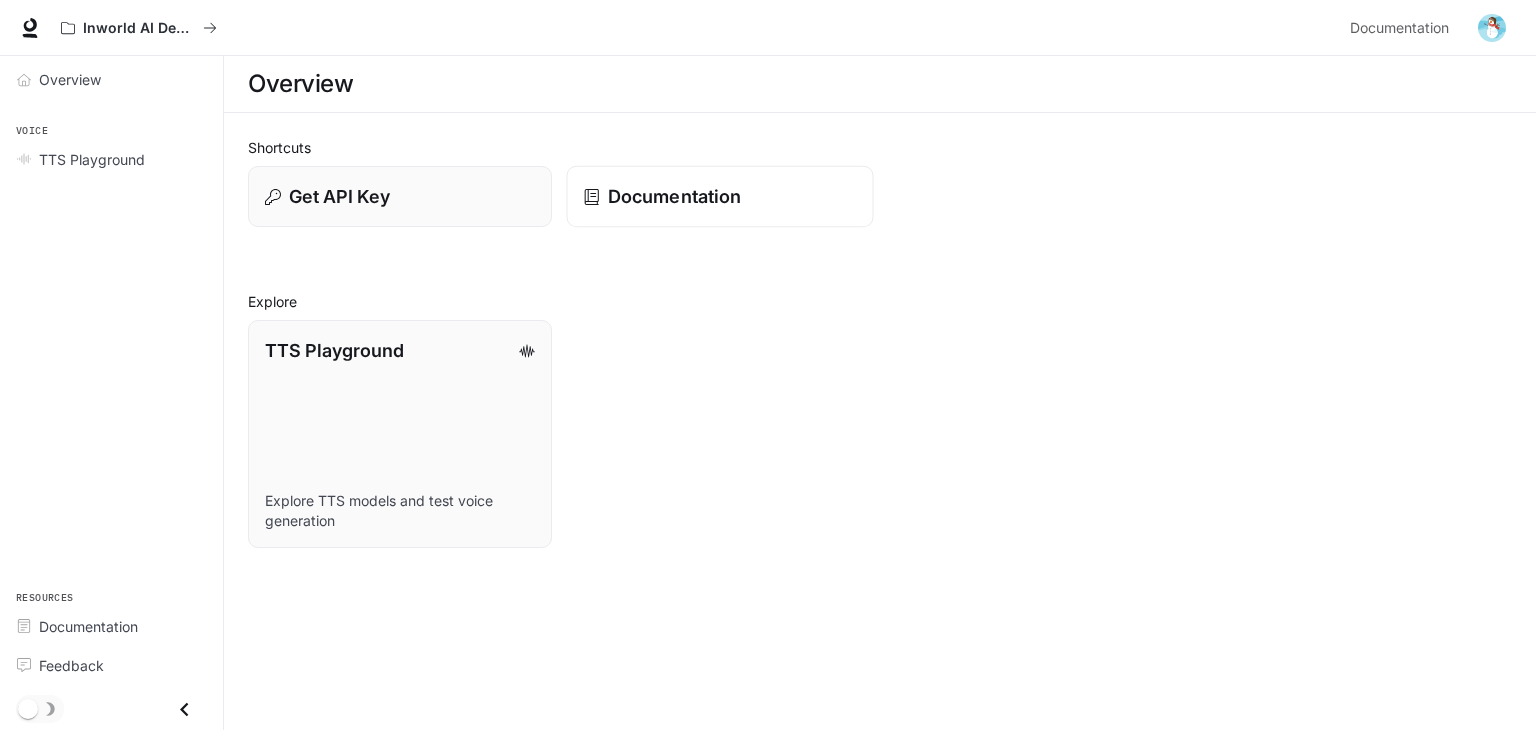 click on "Documentation" at bounding box center (674, 196) 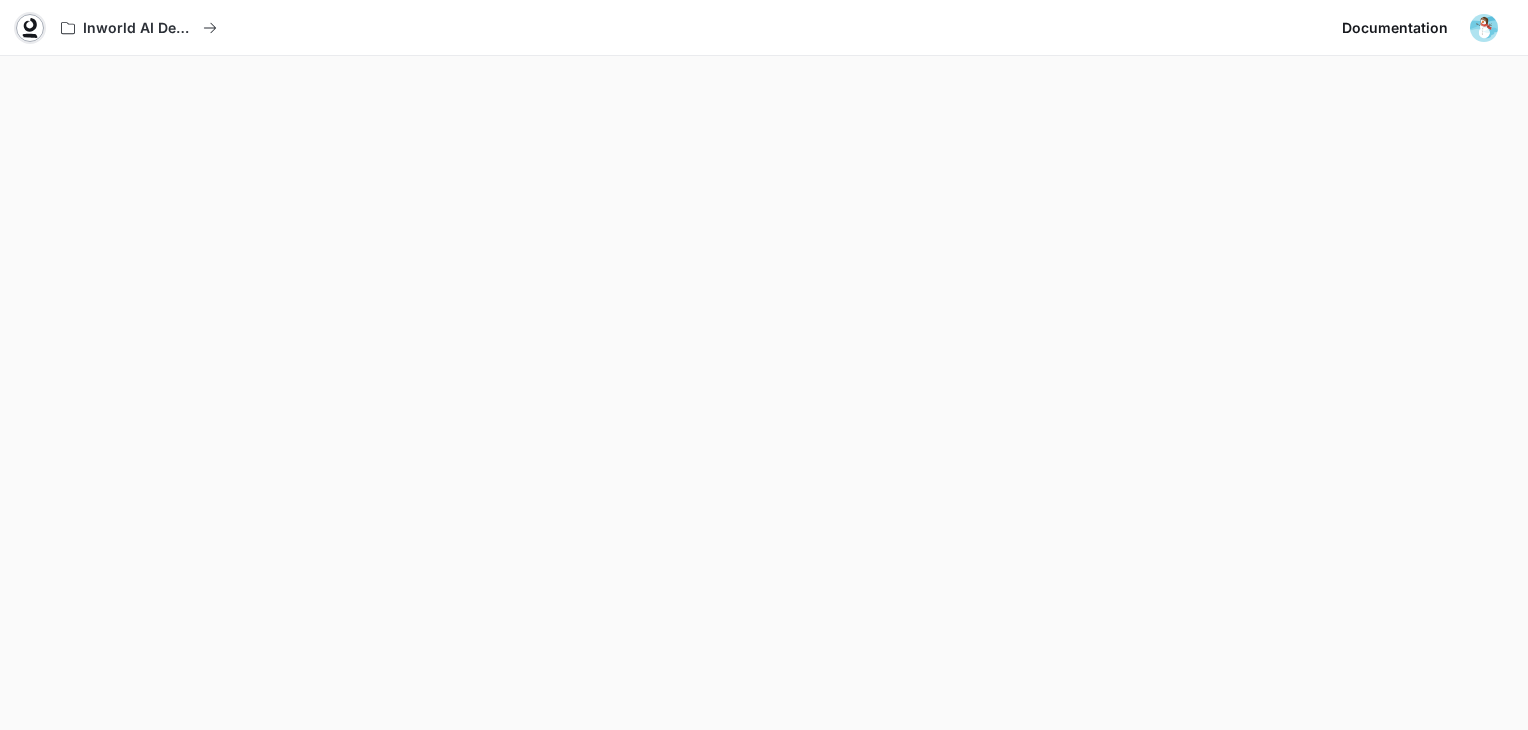 click at bounding box center (30, 36) 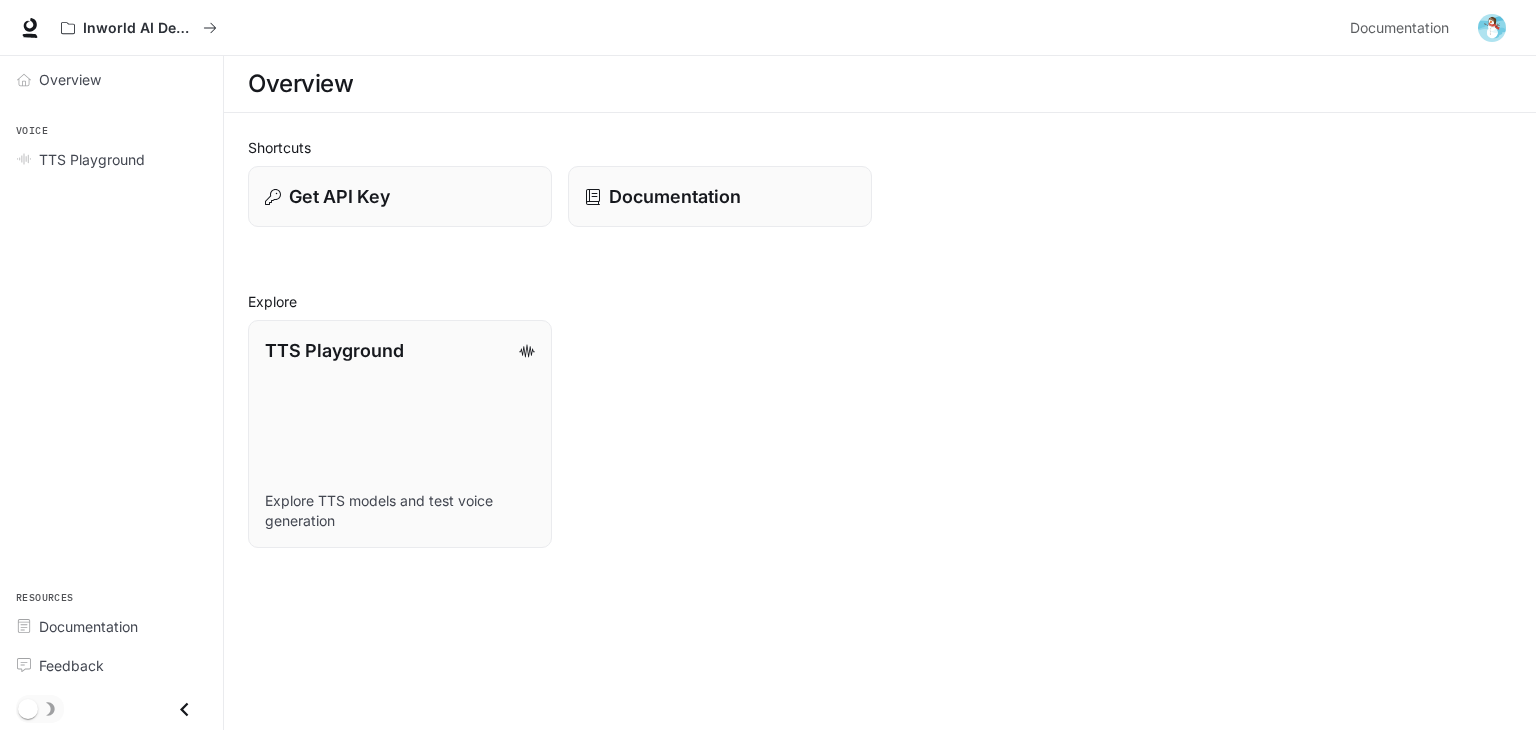 scroll, scrollTop: 0, scrollLeft: 0, axis: both 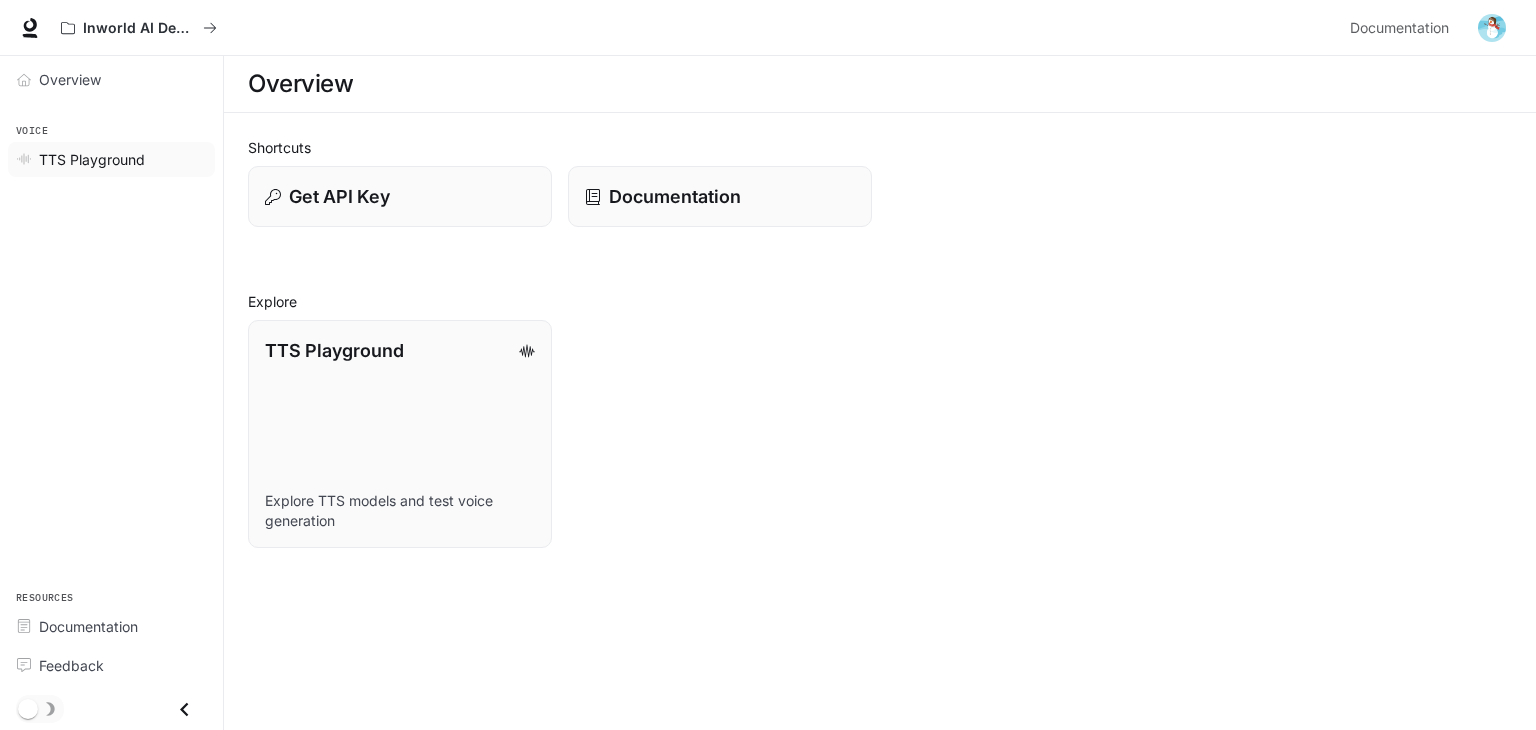 click on "TTS Playground" at bounding box center (92, 159) 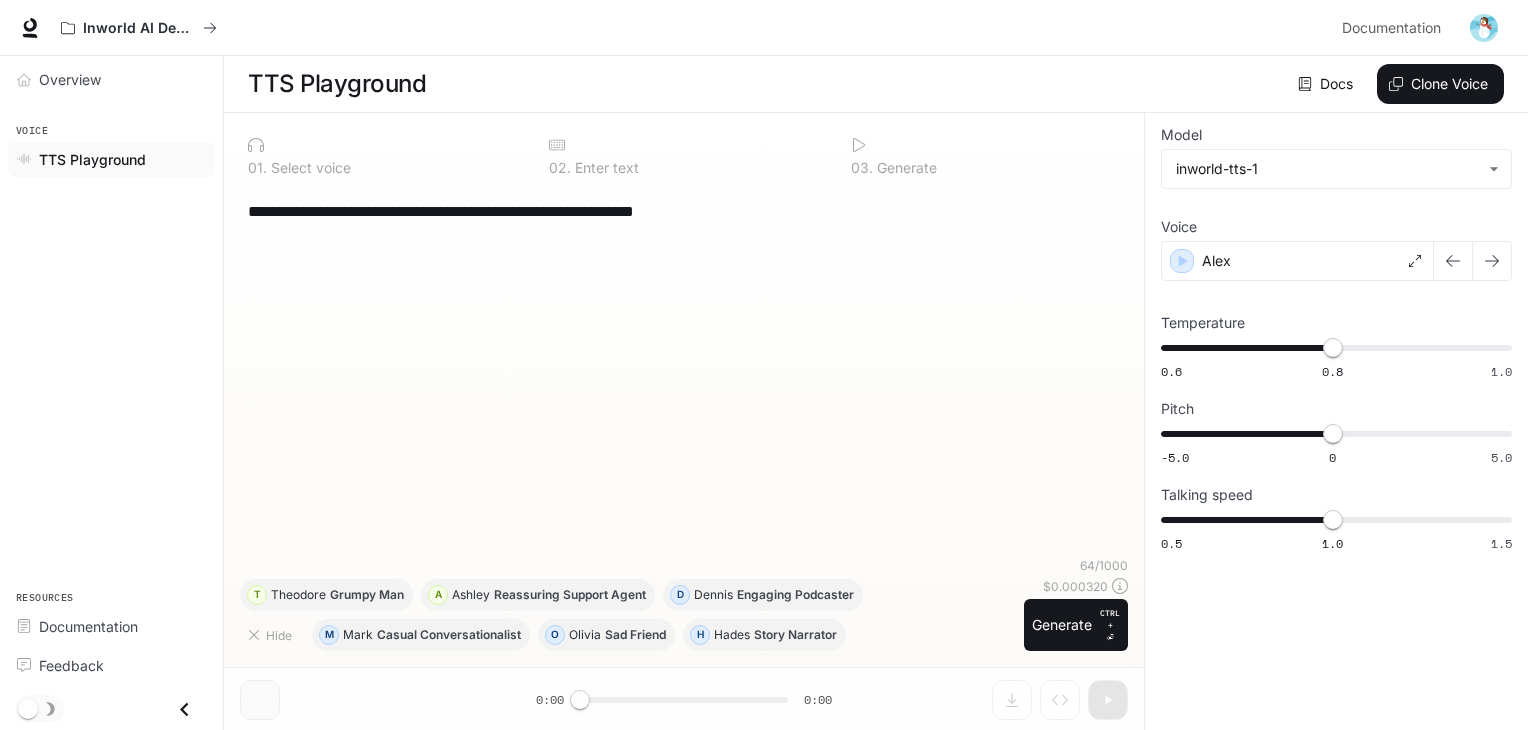 scroll, scrollTop: 0, scrollLeft: 0, axis: both 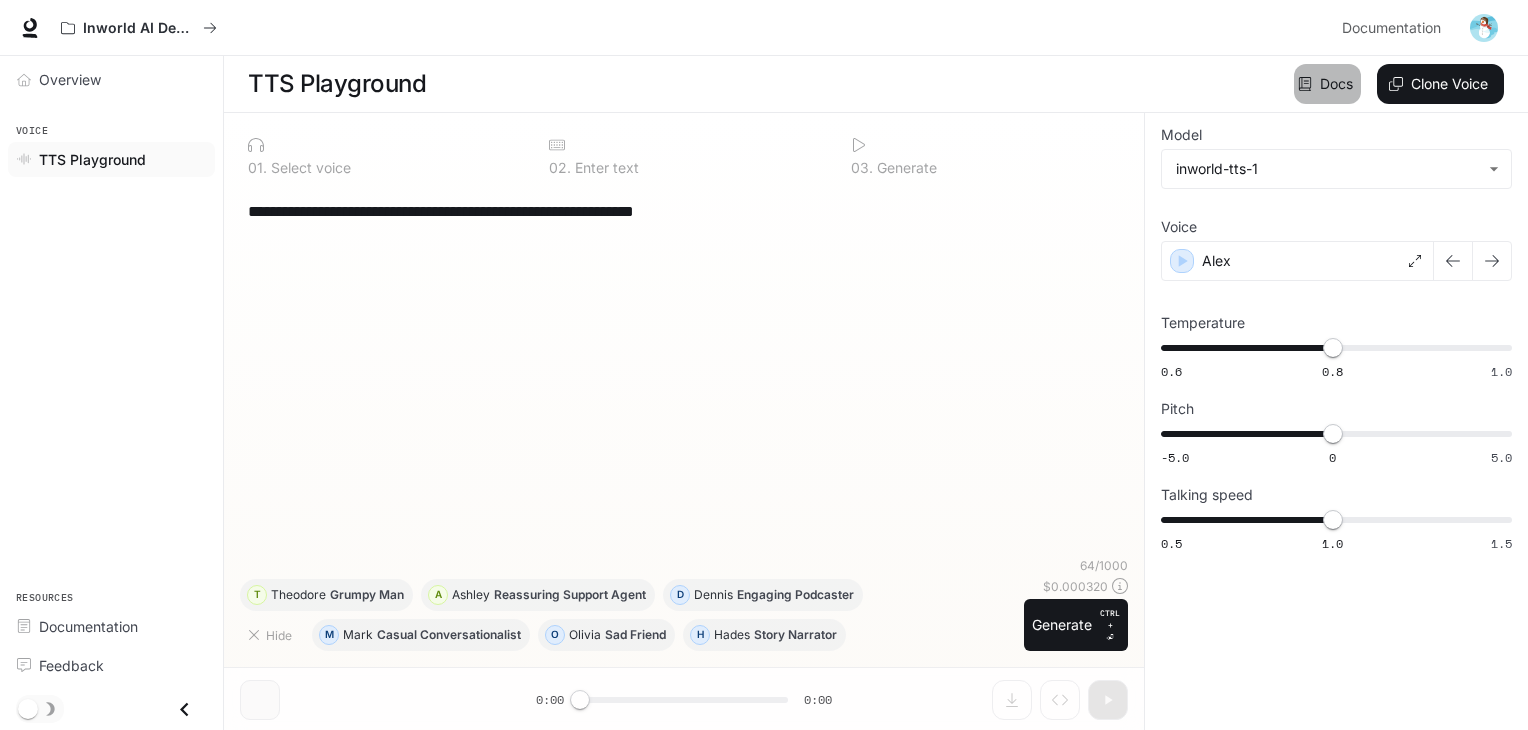 click on "Docs" at bounding box center (1327, 84) 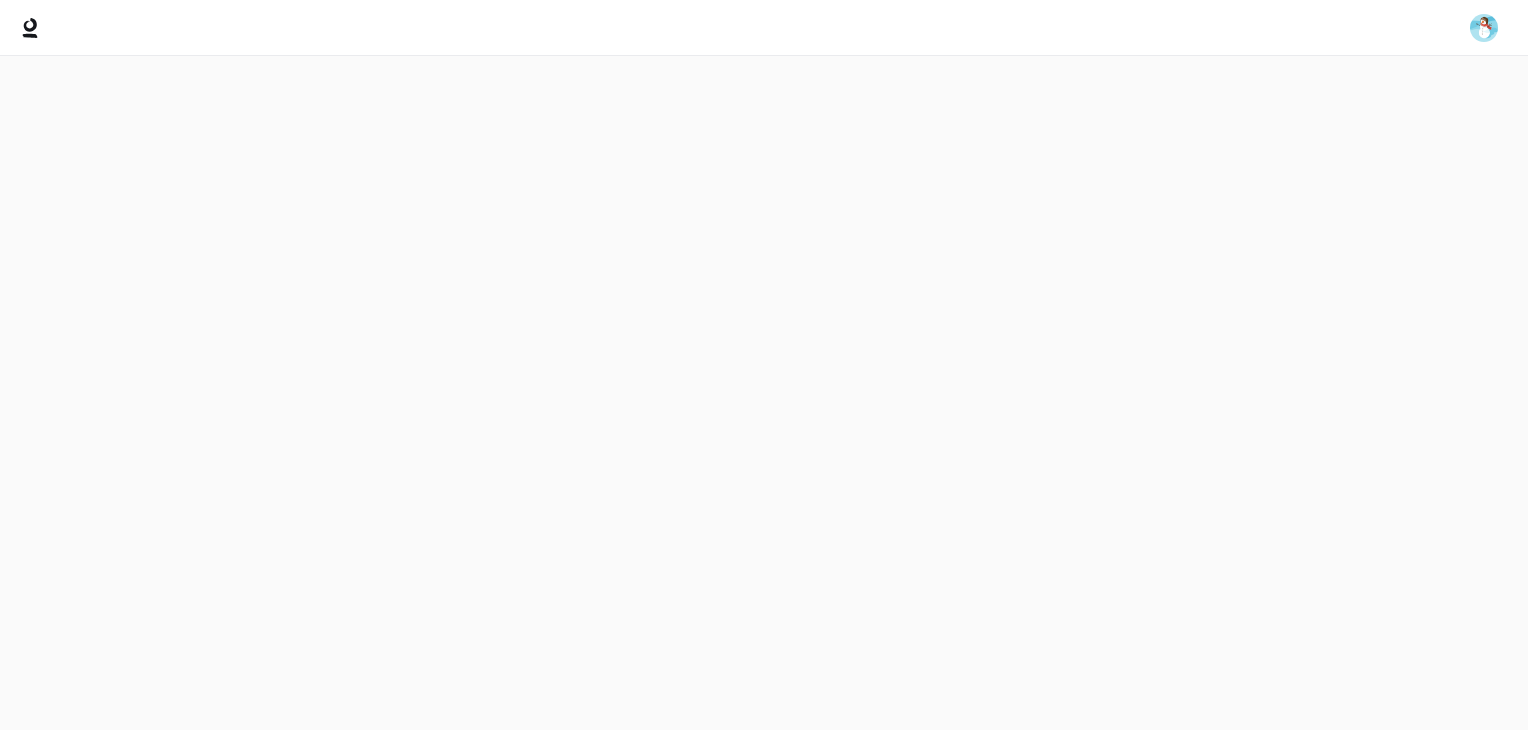 scroll, scrollTop: 0, scrollLeft: 0, axis: both 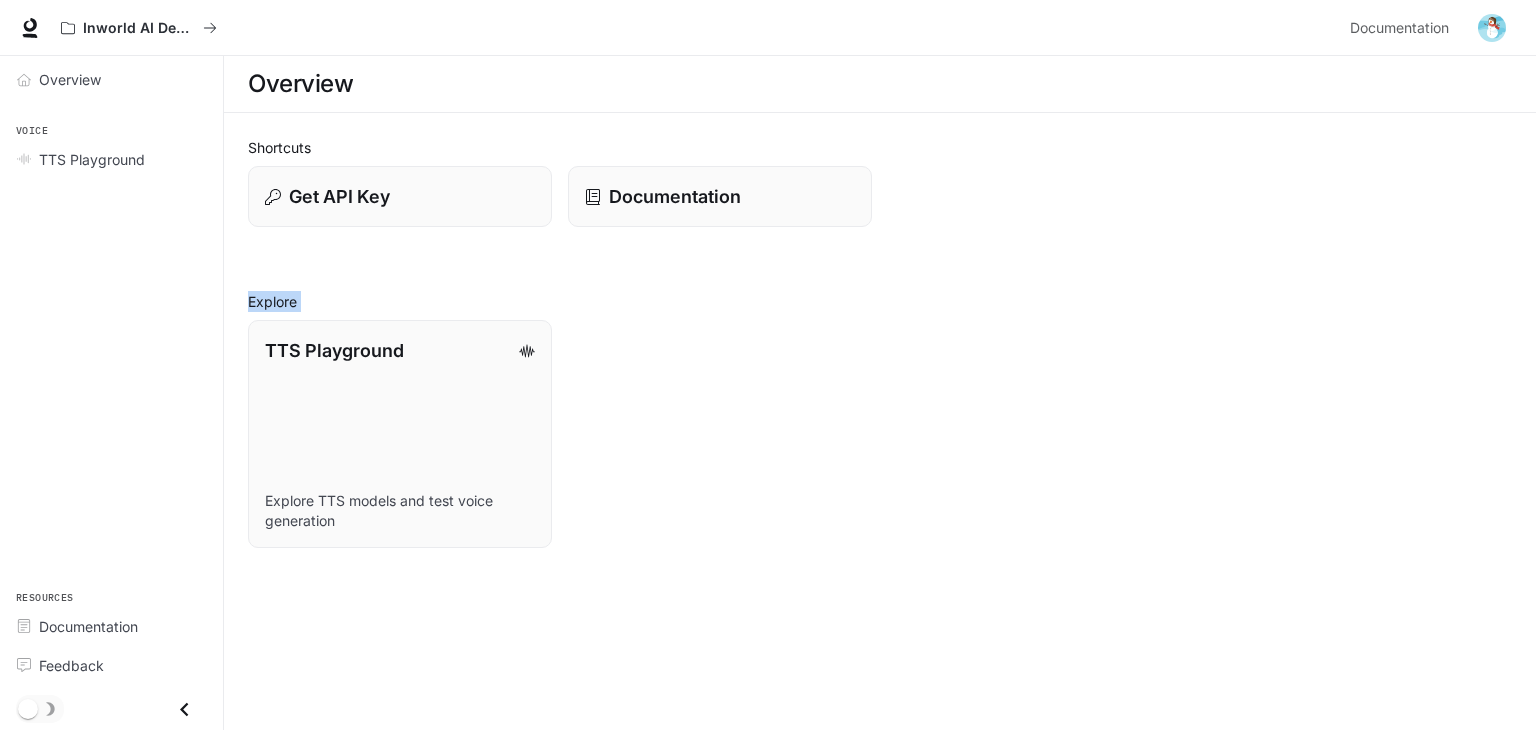 drag, startPoint x: 0, startPoint y: 0, endPoint x: 629, endPoint y: 163, distance: 649.77686 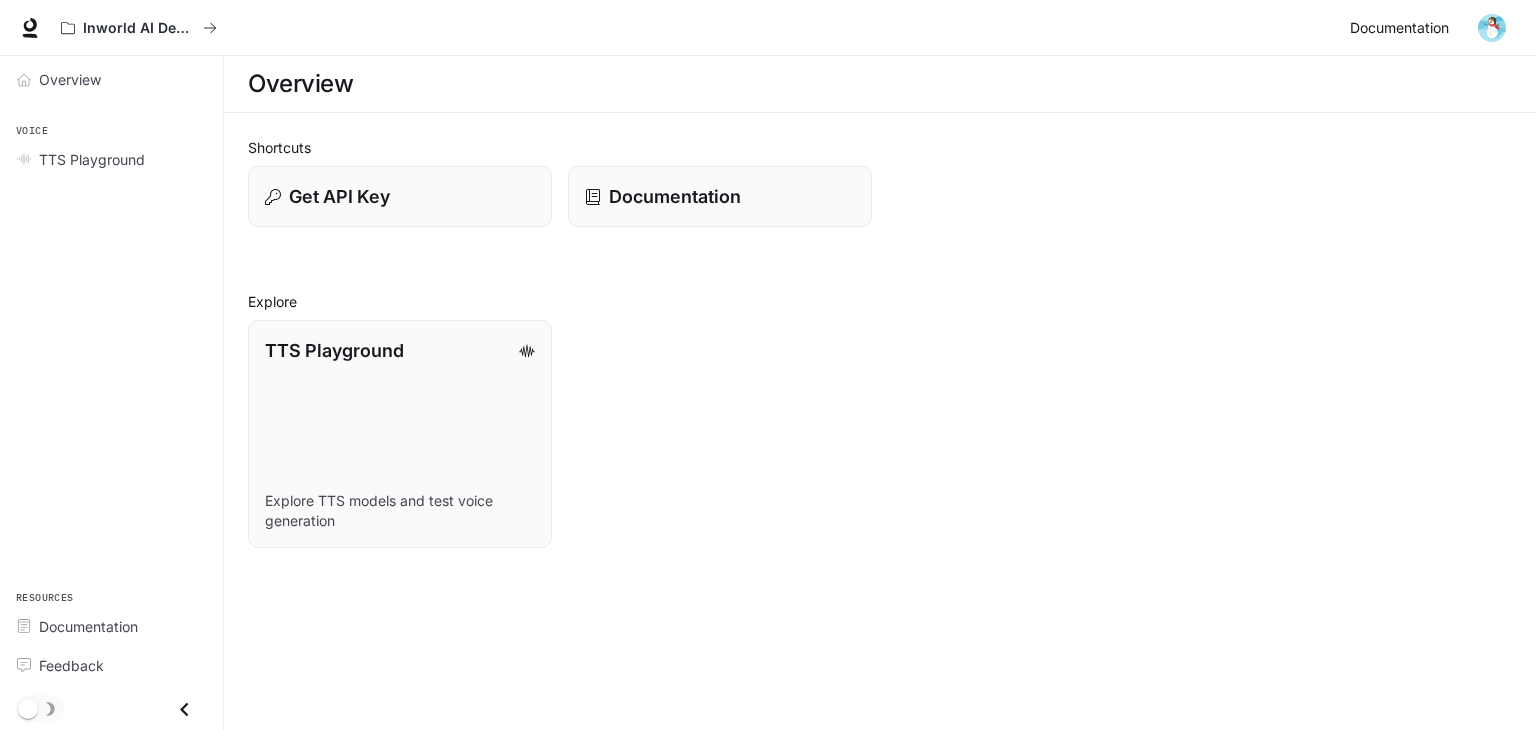 click on "Documentation" at bounding box center (1399, 28) 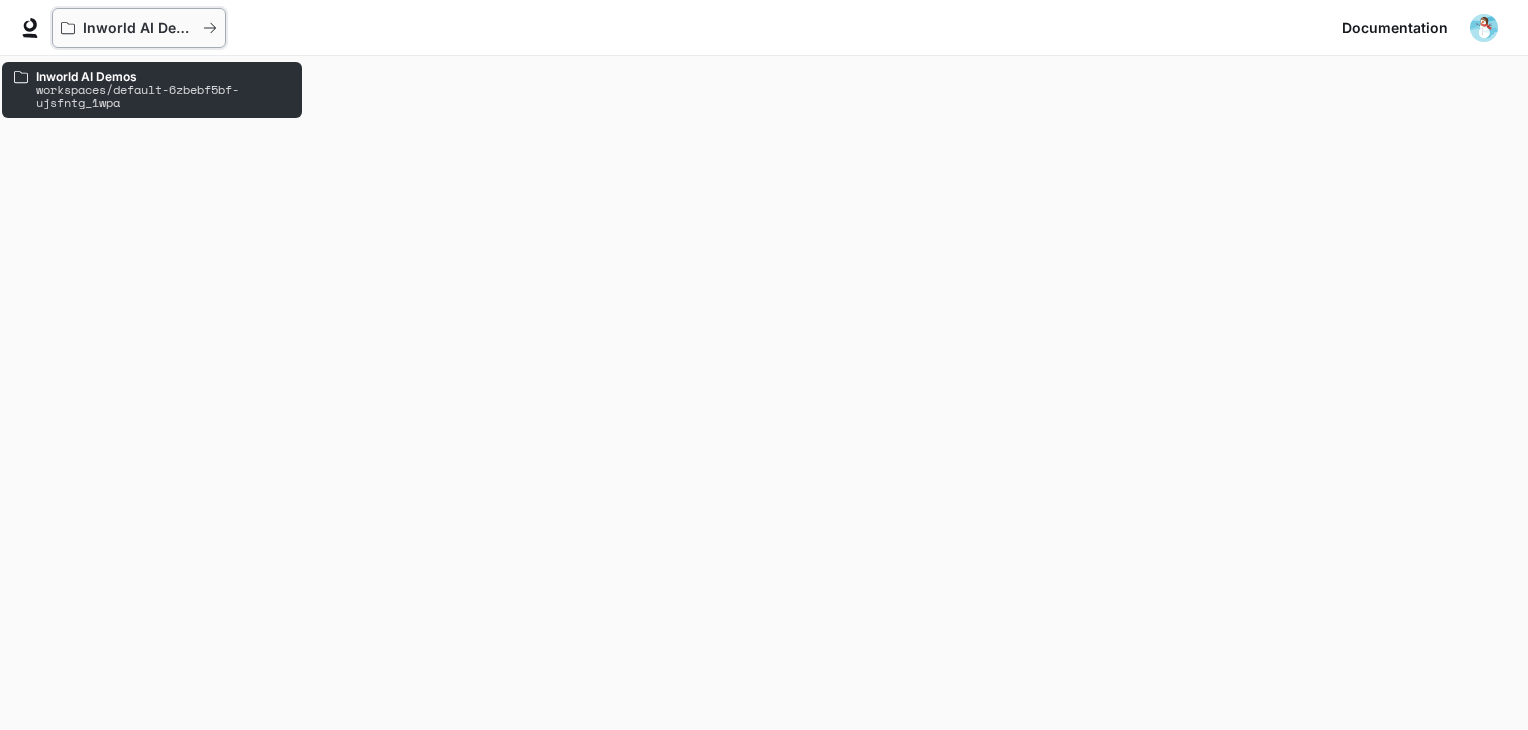 click on "Inworld AI Demos" at bounding box center (139, 28) 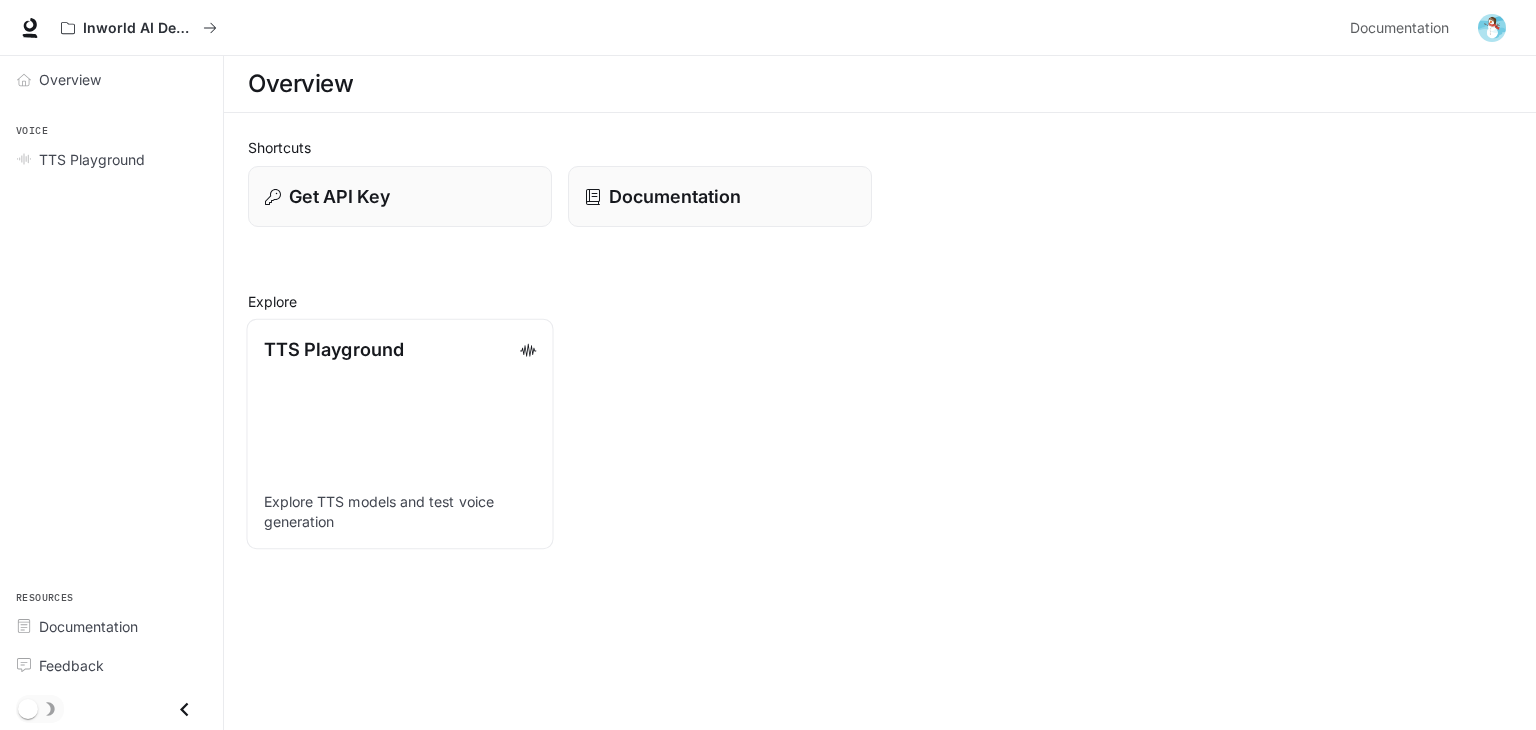 click on "TTS Playground Explore TTS models and test voice generation" at bounding box center [399, 434] 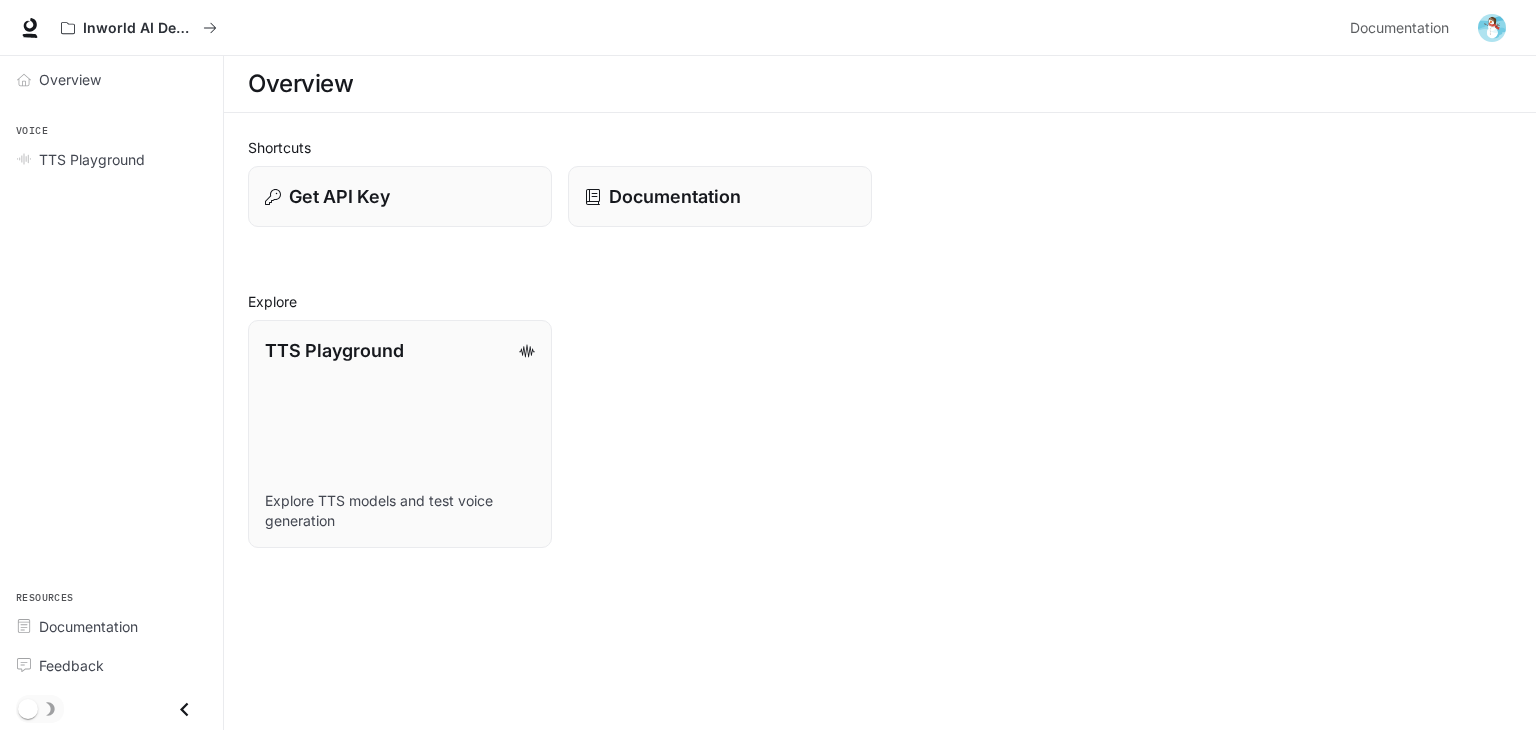 scroll, scrollTop: 0, scrollLeft: 0, axis: both 